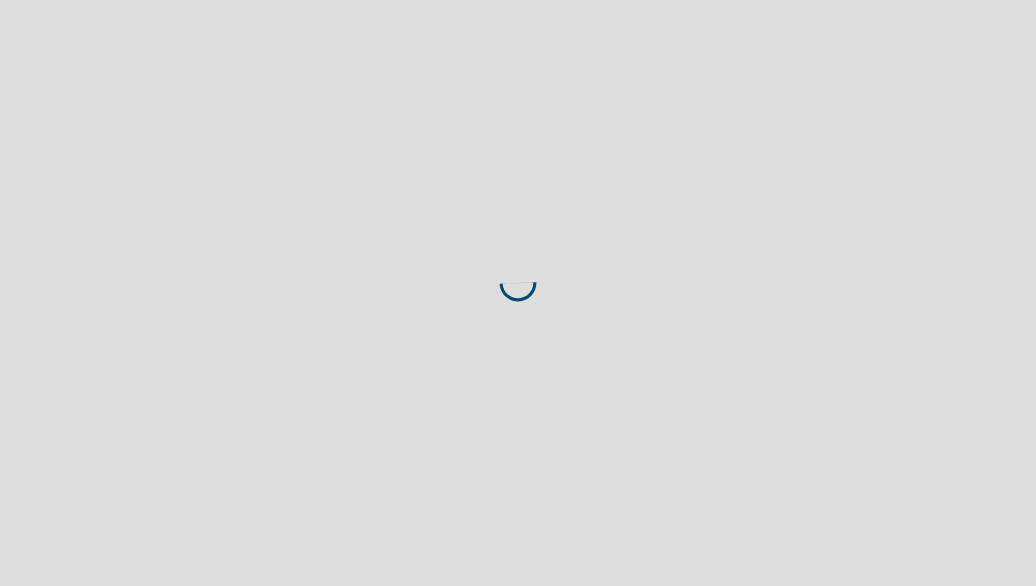 scroll, scrollTop: 0, scrollLeft: 0, axis: both 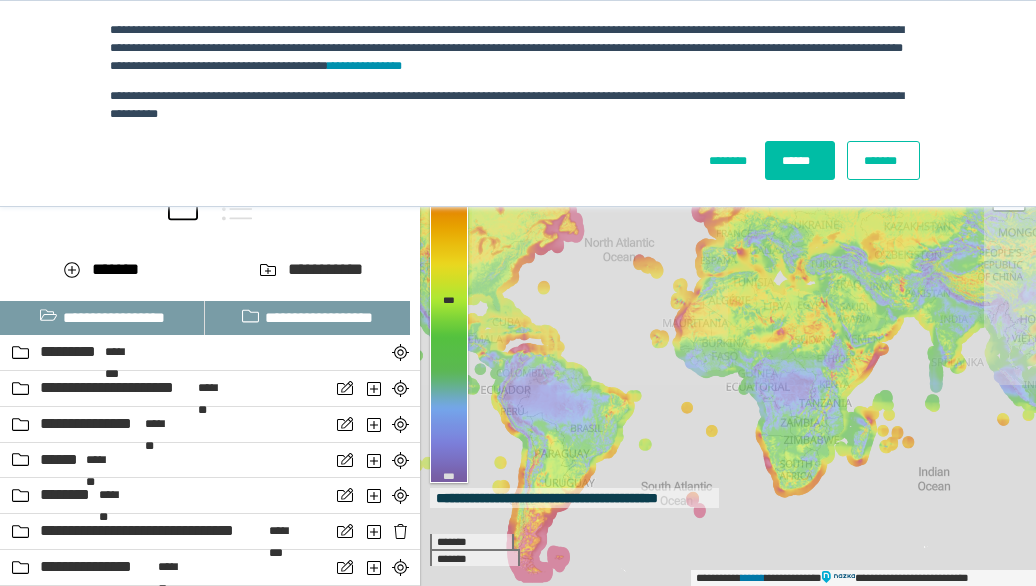 click on "*******" at bounding box center (883, 160) 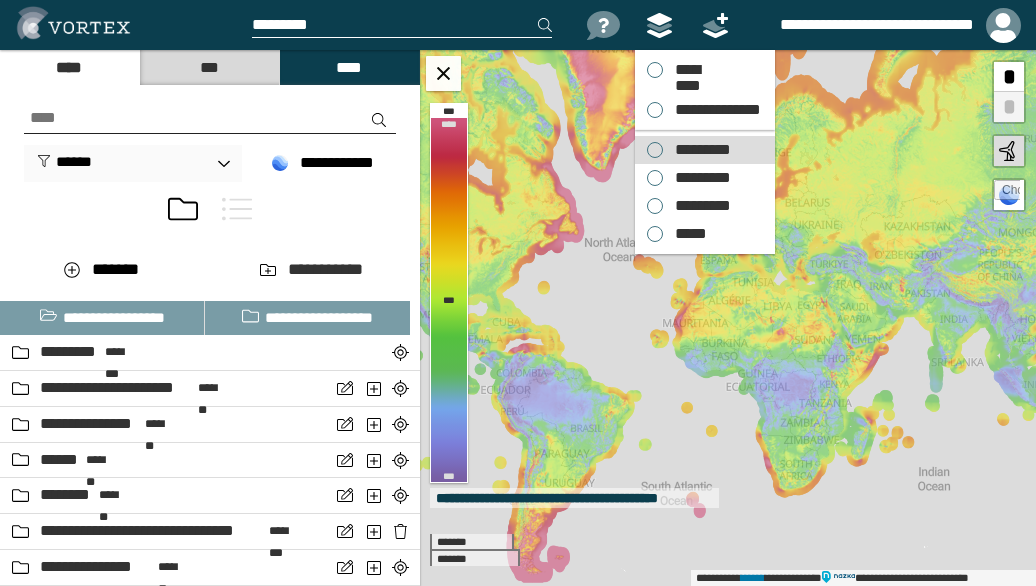 click on "*********" at bounding box center [698, 150] 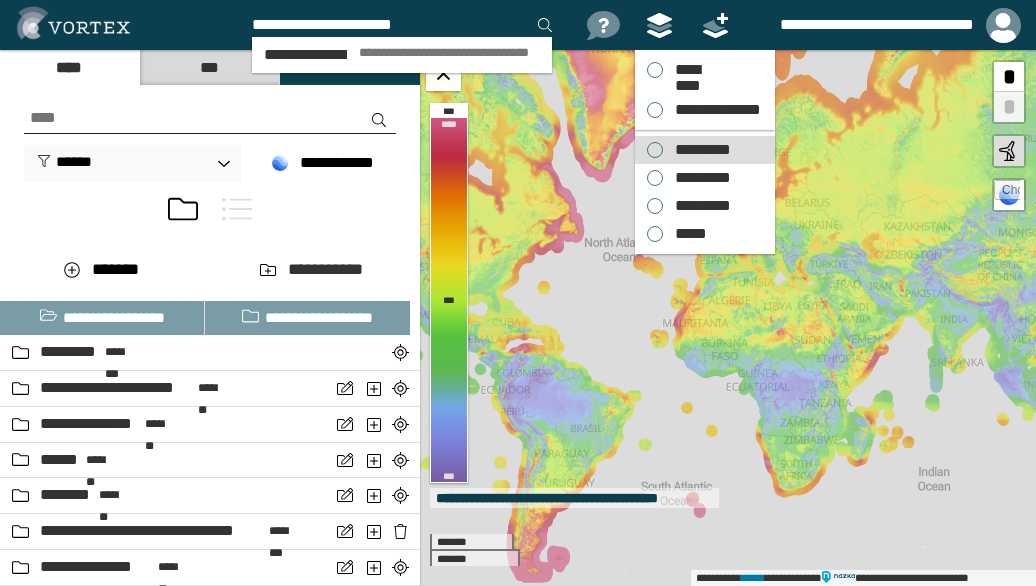type on "**********" 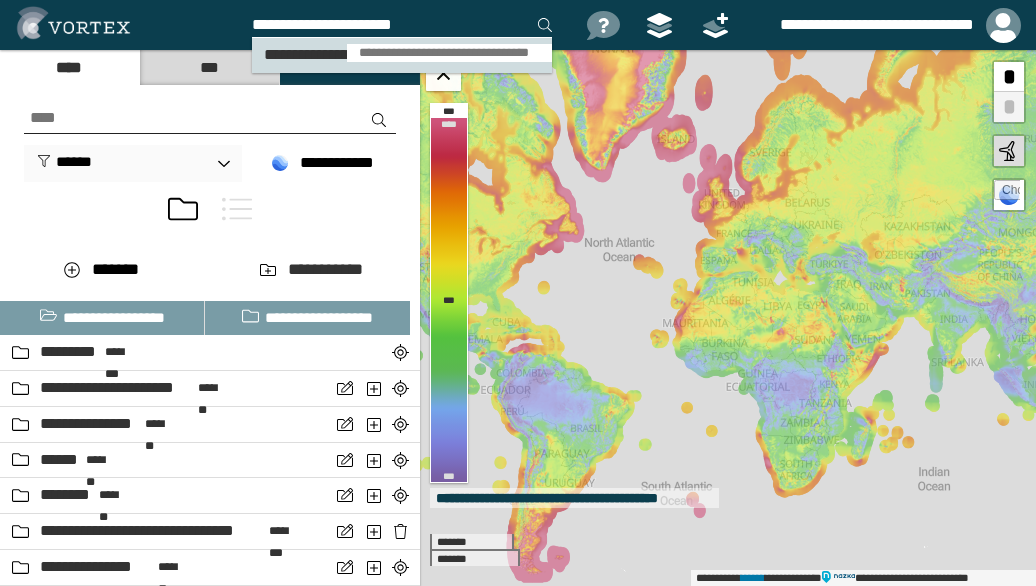 click on "**********" at bounding box center [449, 53] 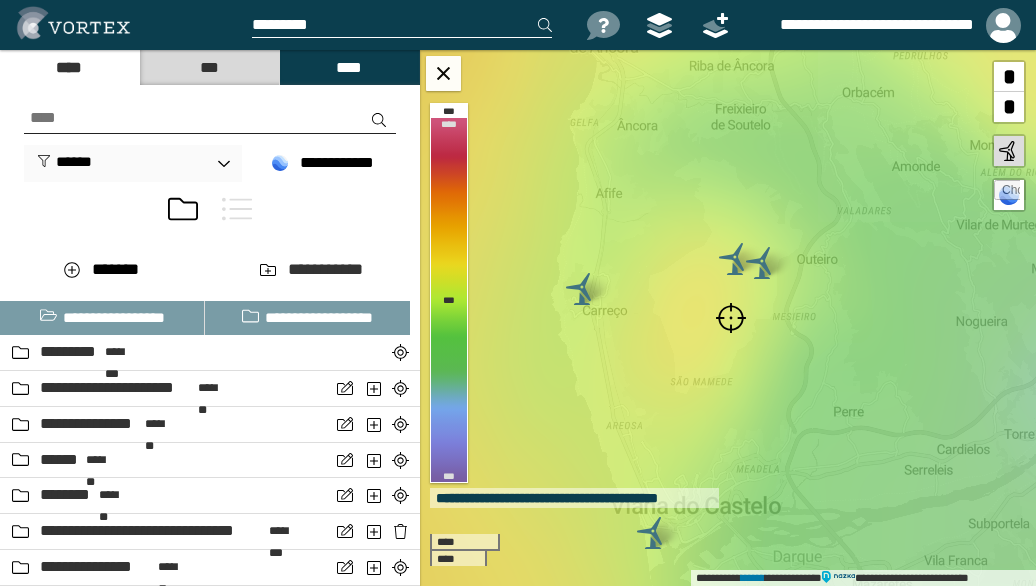 click at bounding box center (731, 318) 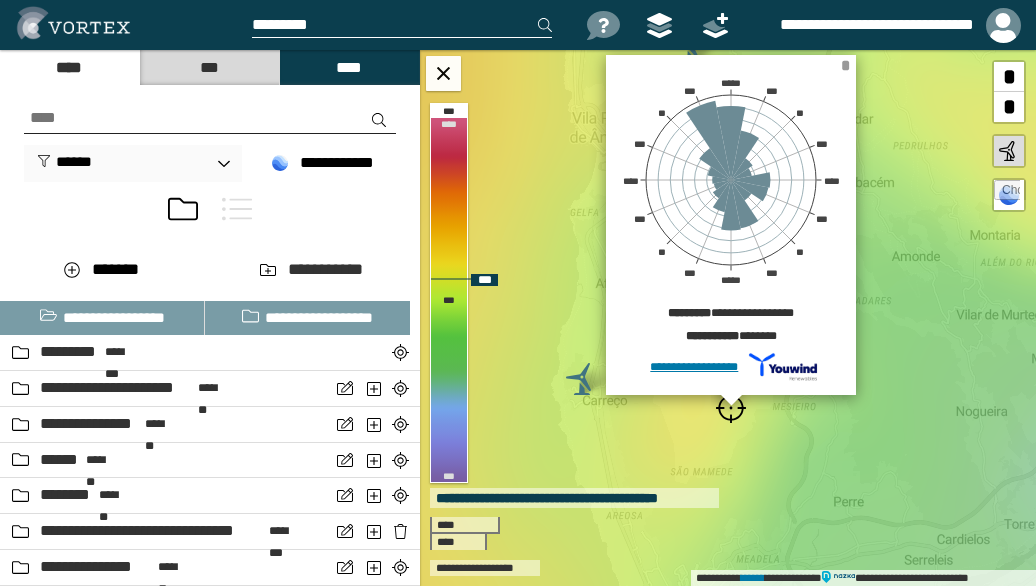 click on "*" at bounding box center (845, 65) 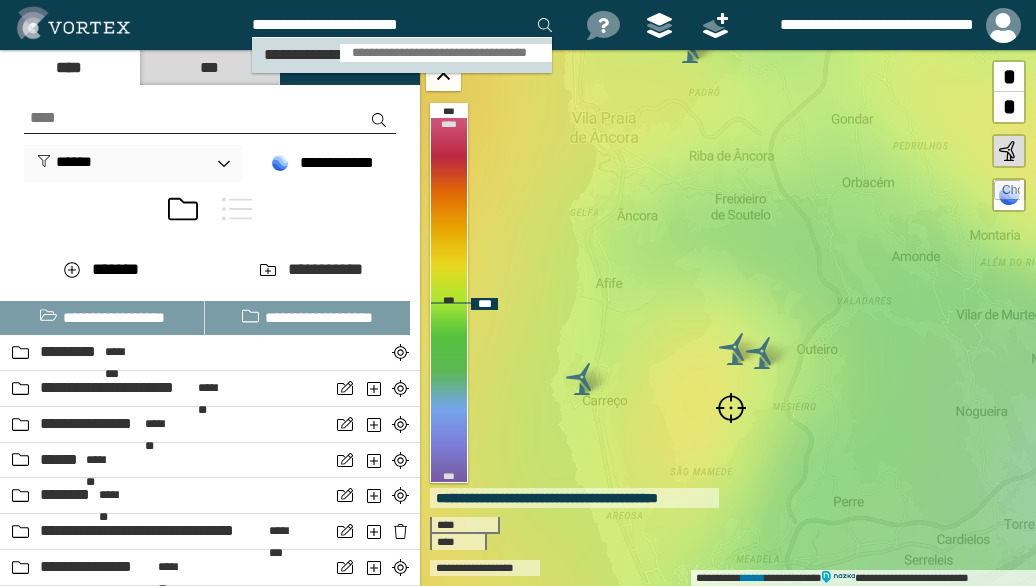 type on "**********" 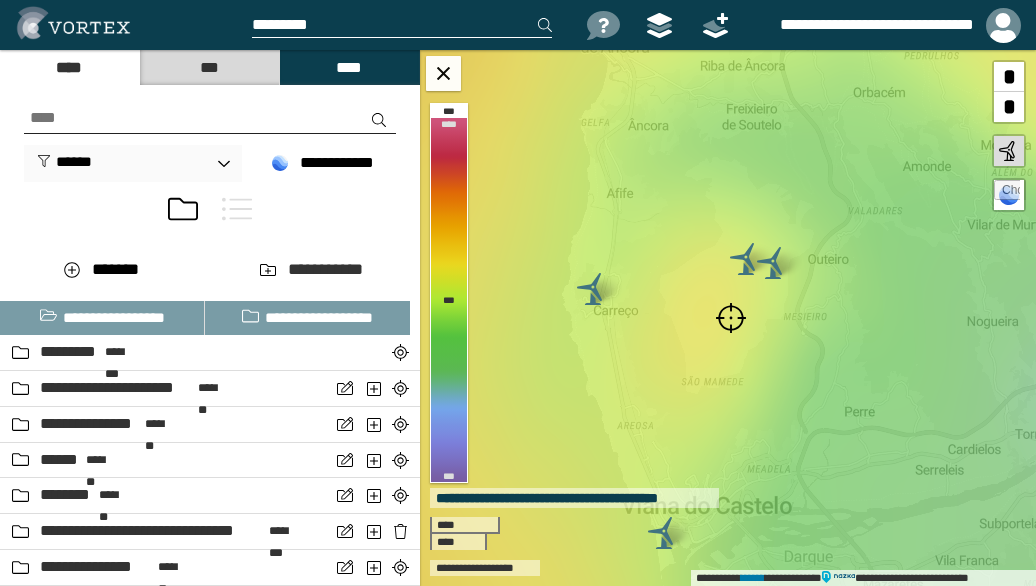 click at bounding box center (731, 318) 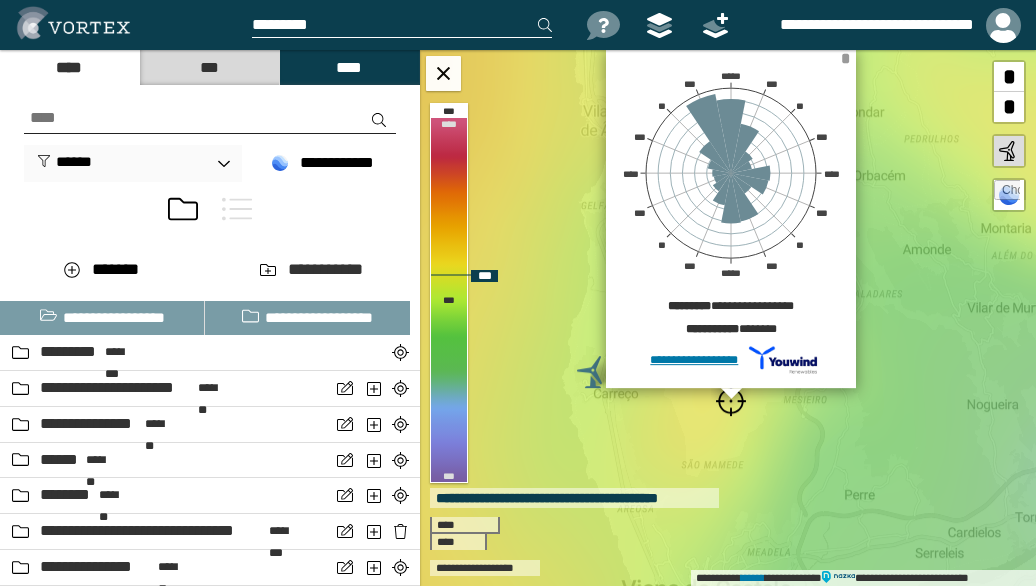 click on "*" at bounding box center [845, 58] 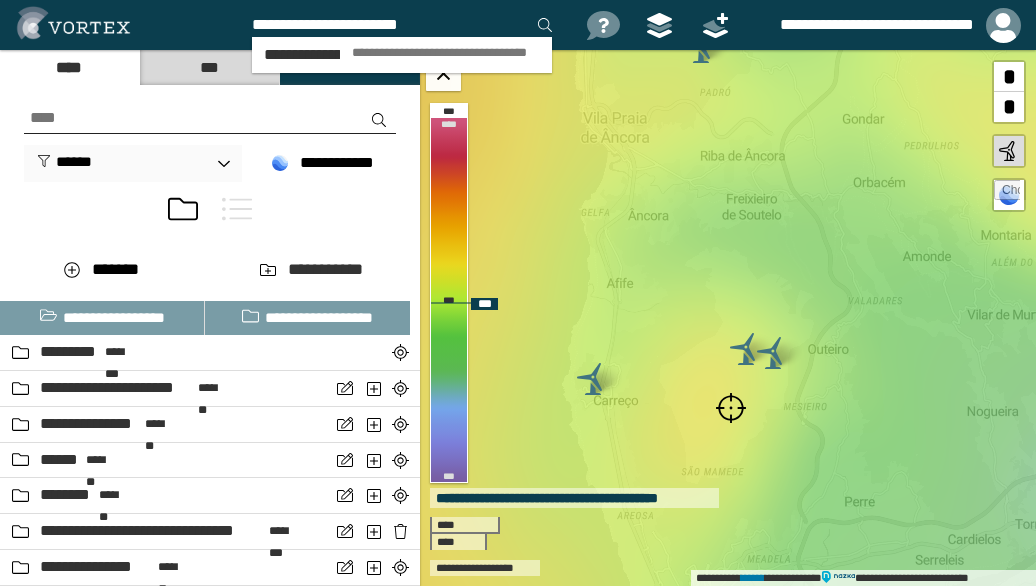 type on "**********" 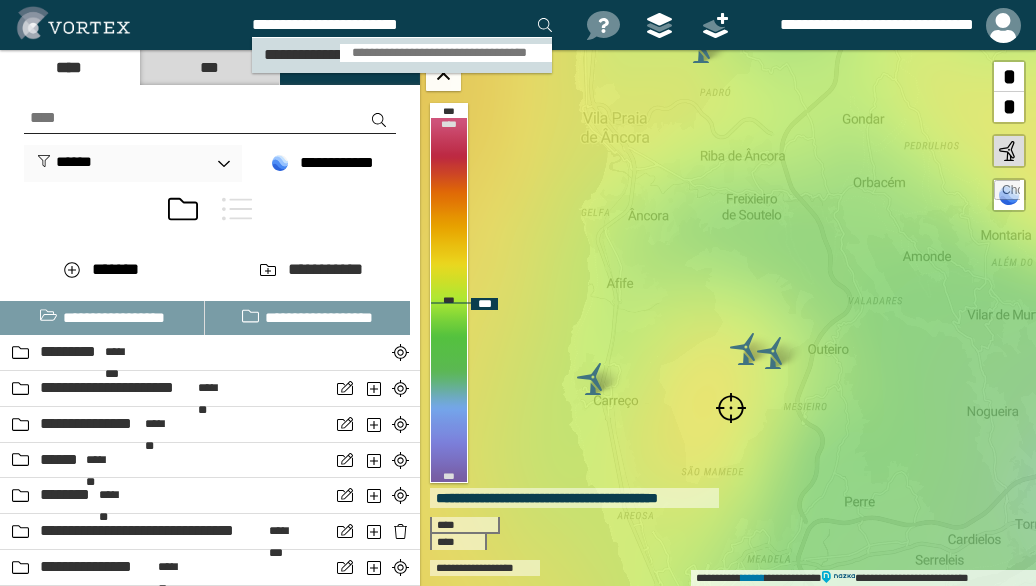 click on "**********" at bounding box center (446, 53) 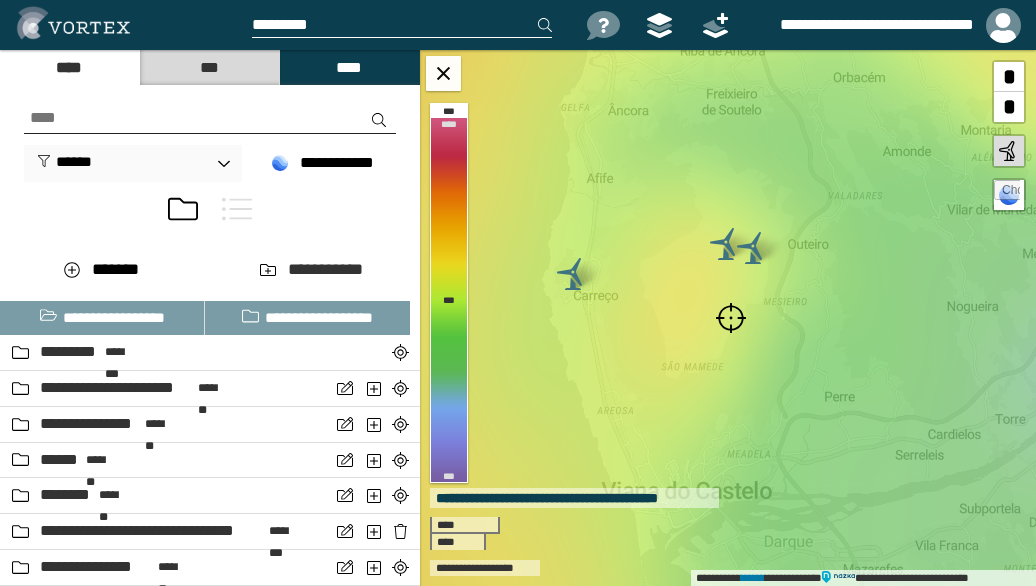 click at bounding box center [731, 318] 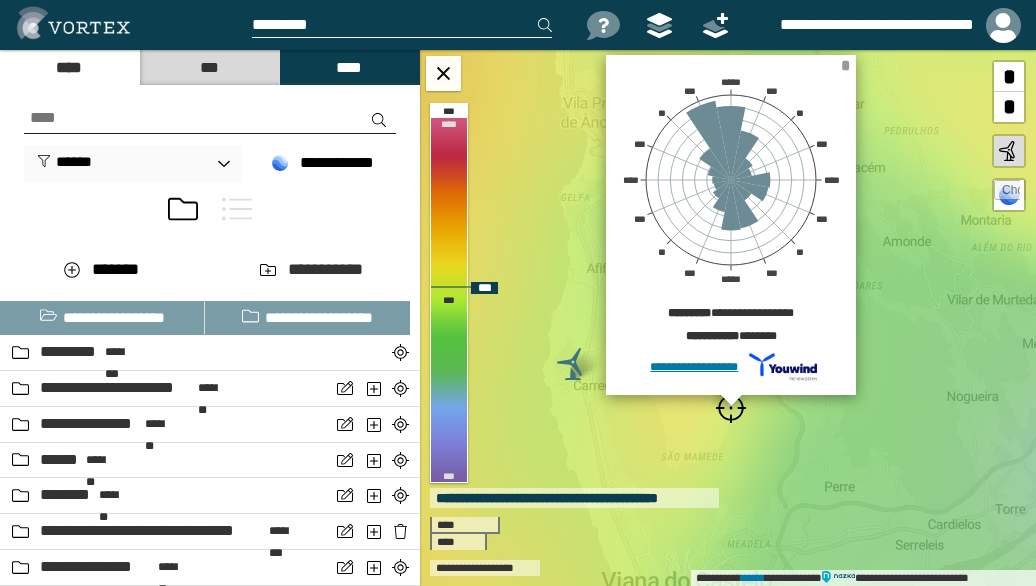 click on "*" at bounding box center [845, 65] 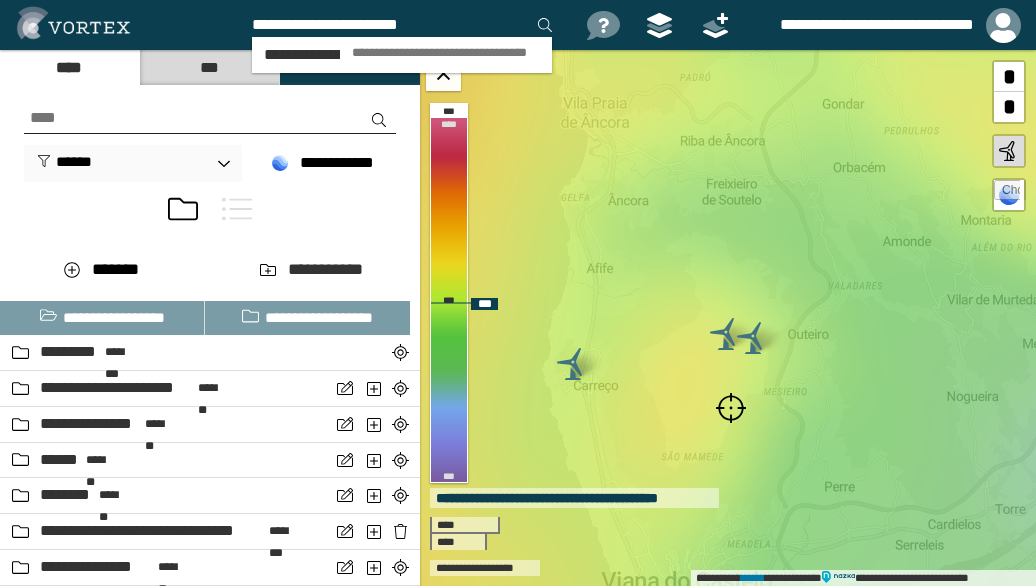 type on "**********" 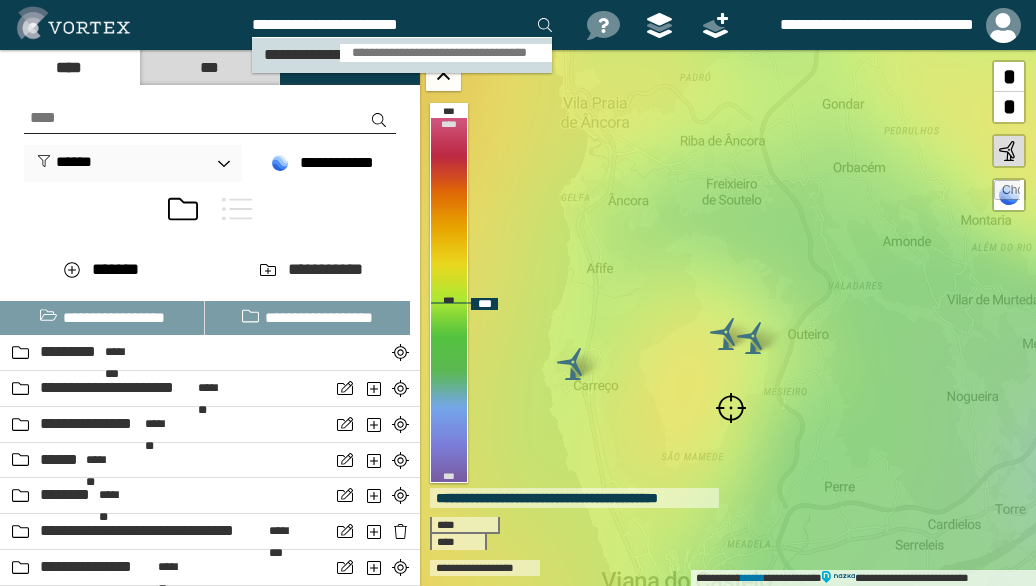 click on "**********" at bounding box center [446, 53] 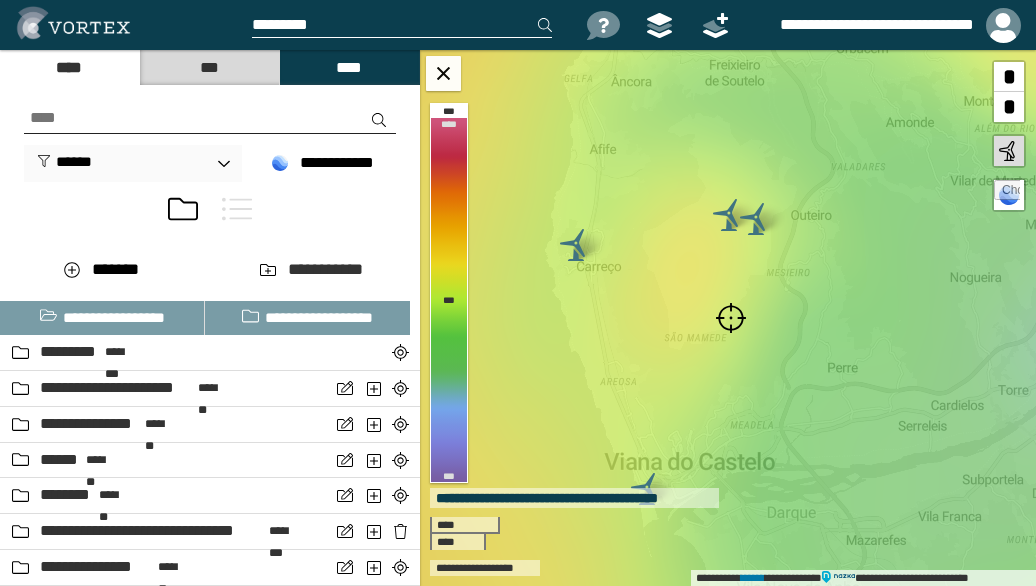 click at bounding box center [731, 318] 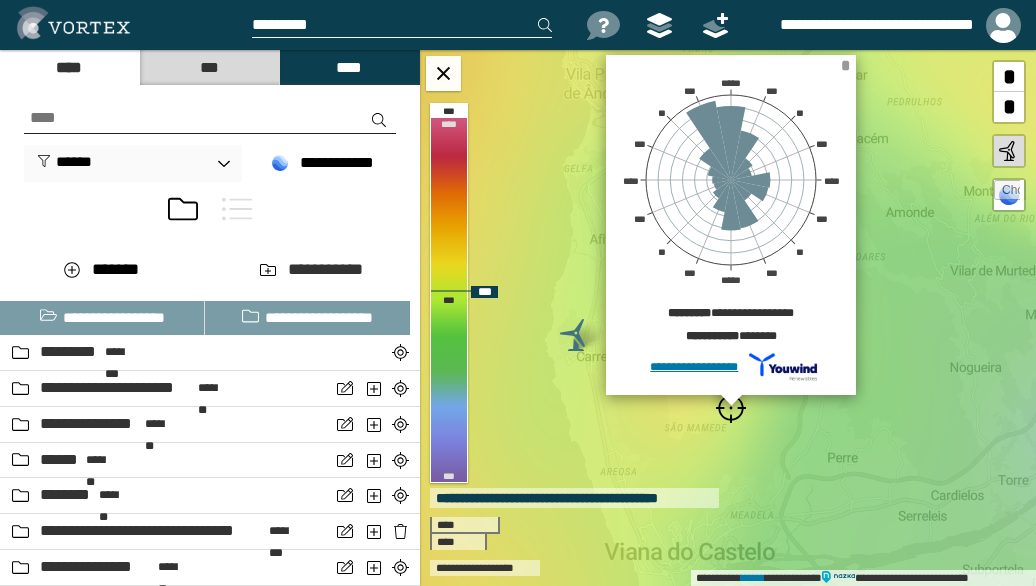 click on "*" at bounding box center (845, 65) 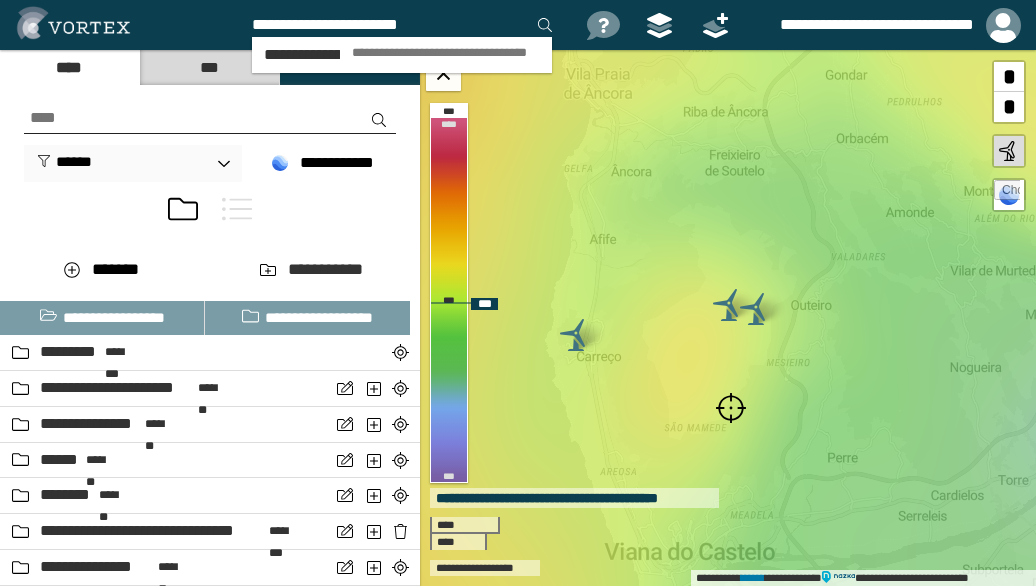 type on "**********" 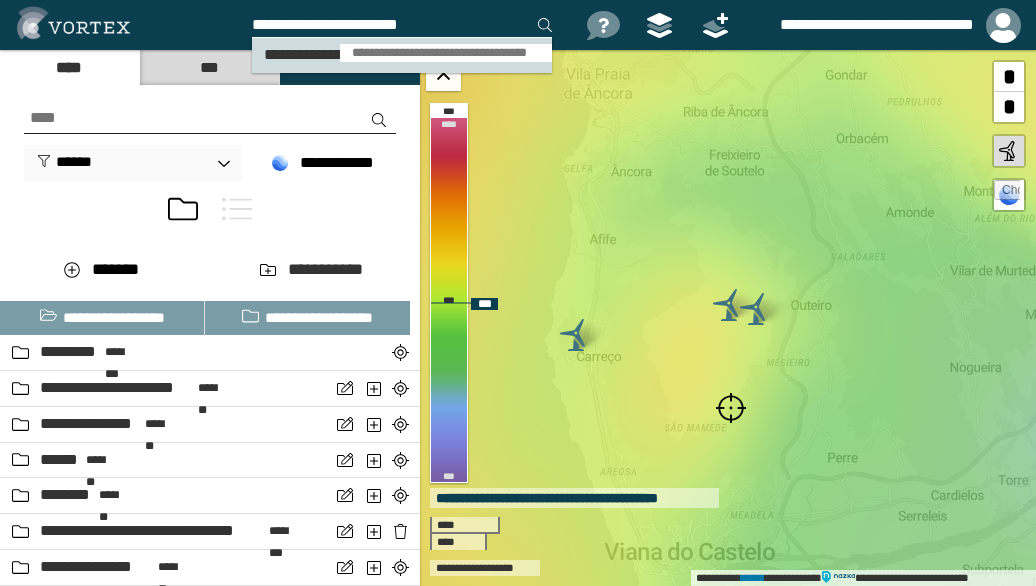 click on "**********" at bounding box center [446, 53] 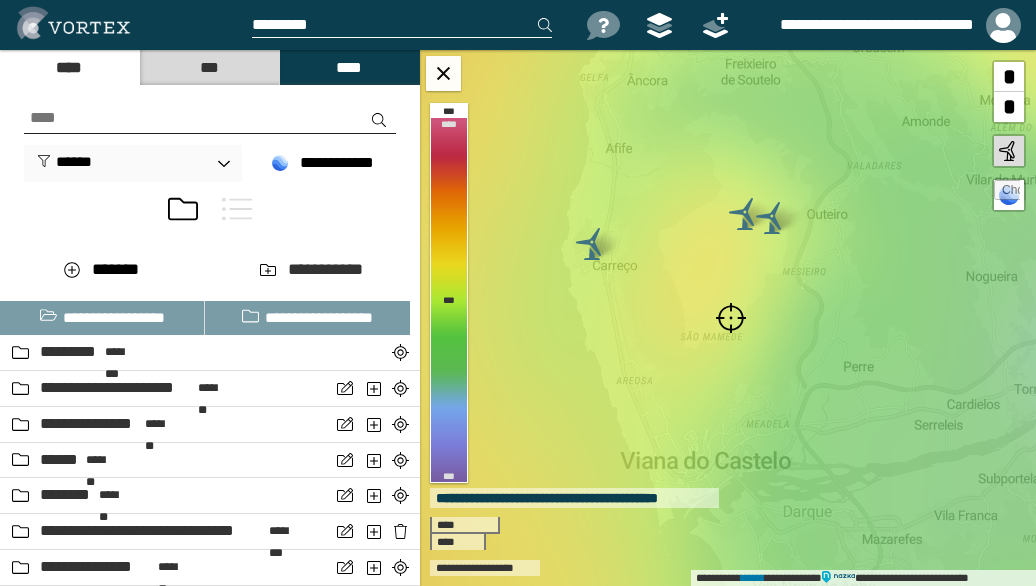 click at bounding box center [731, 318] 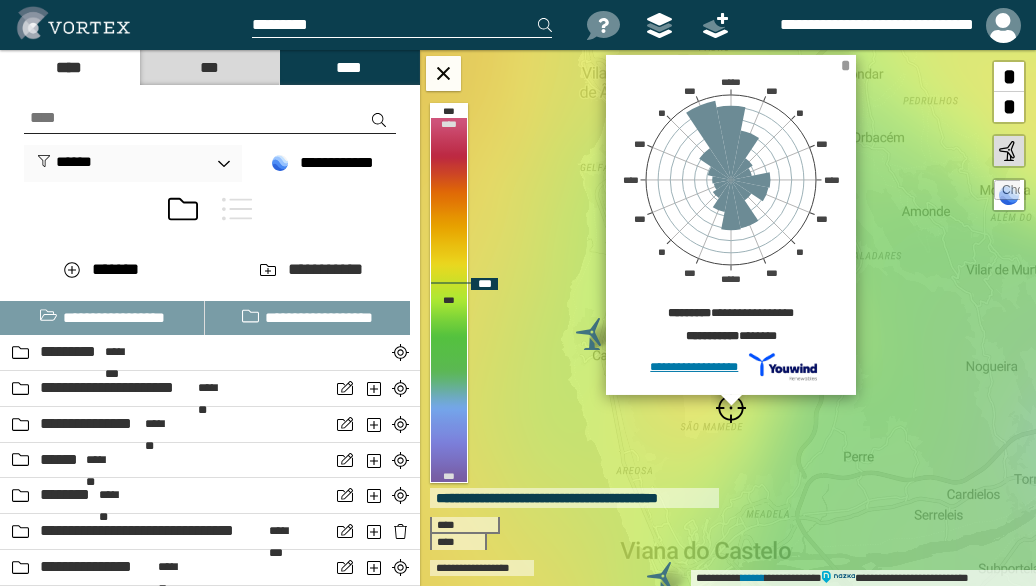 click on "*" at bounding box center (845, 65) 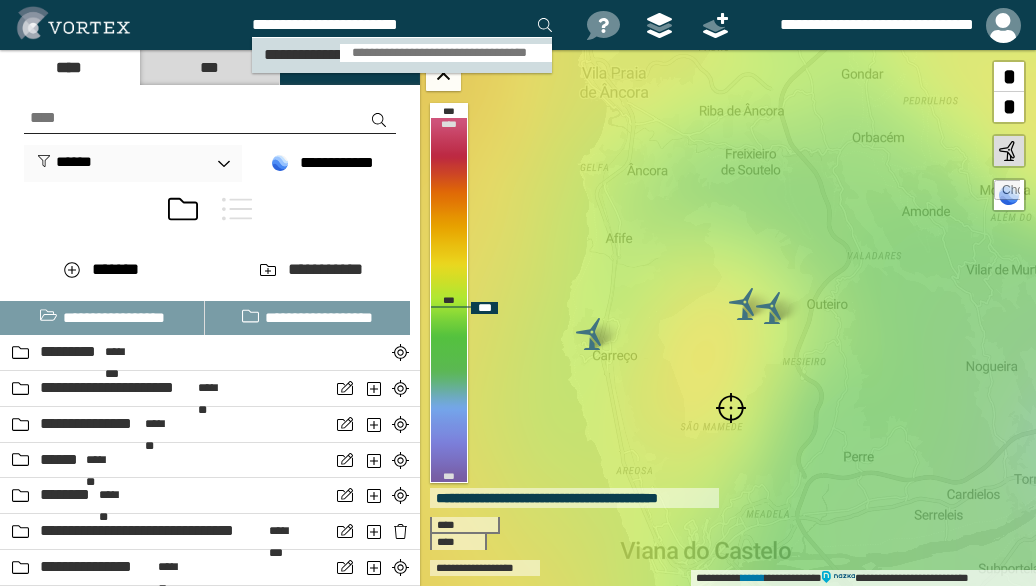type on "**********" 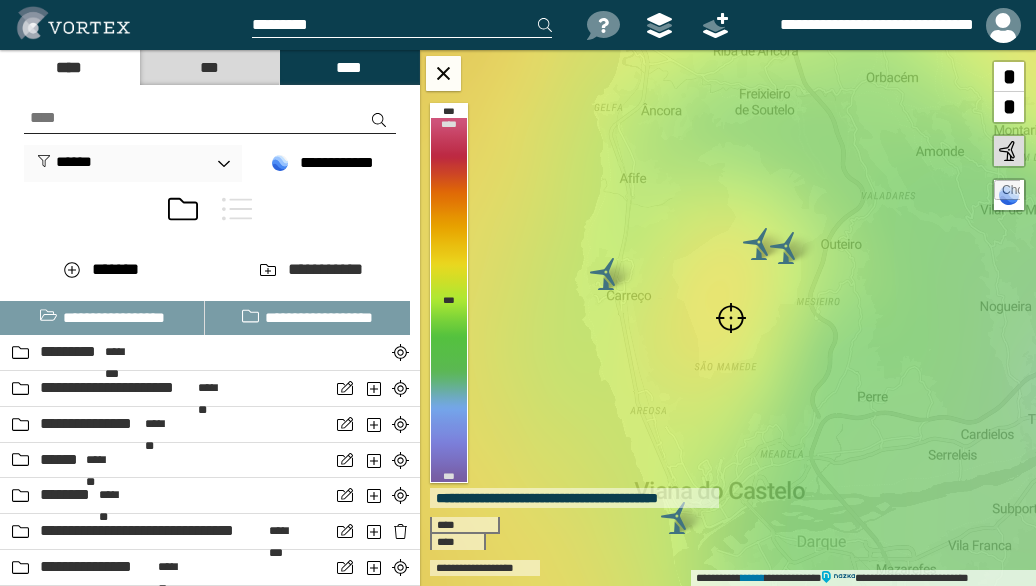 click at bounding box center [731, 318] 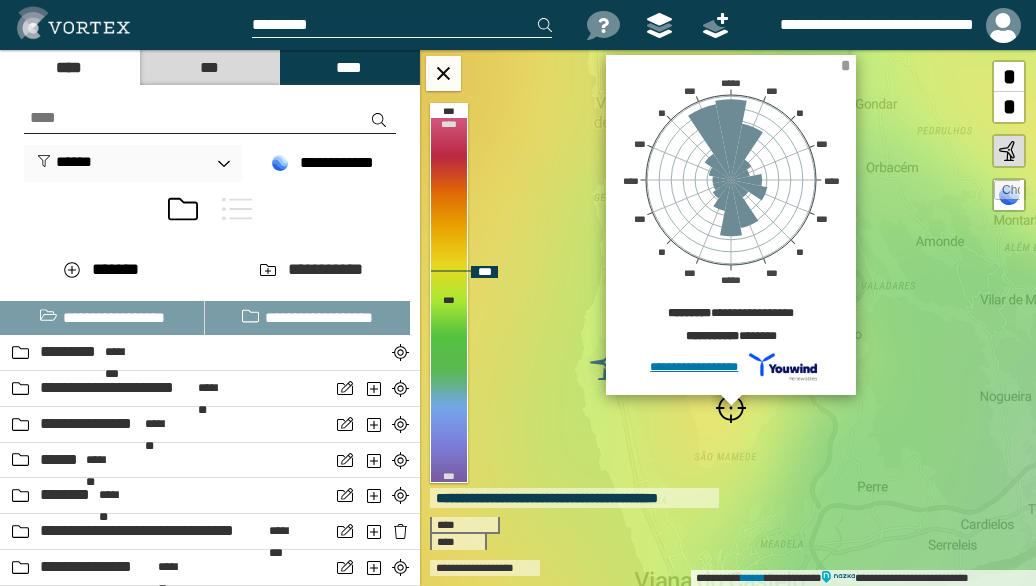 click on "*" at bounding box center (845, 65) 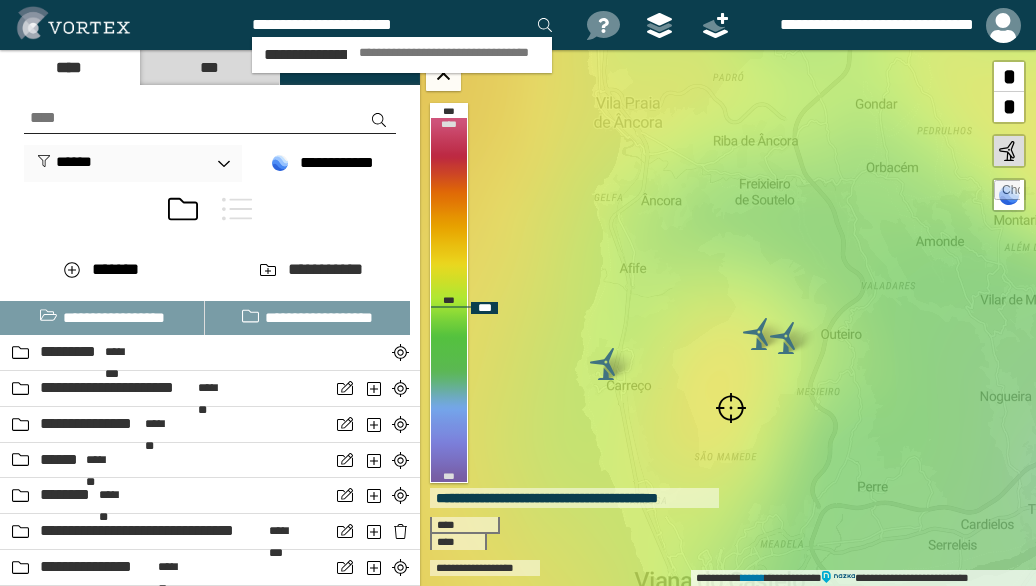type on "**********" 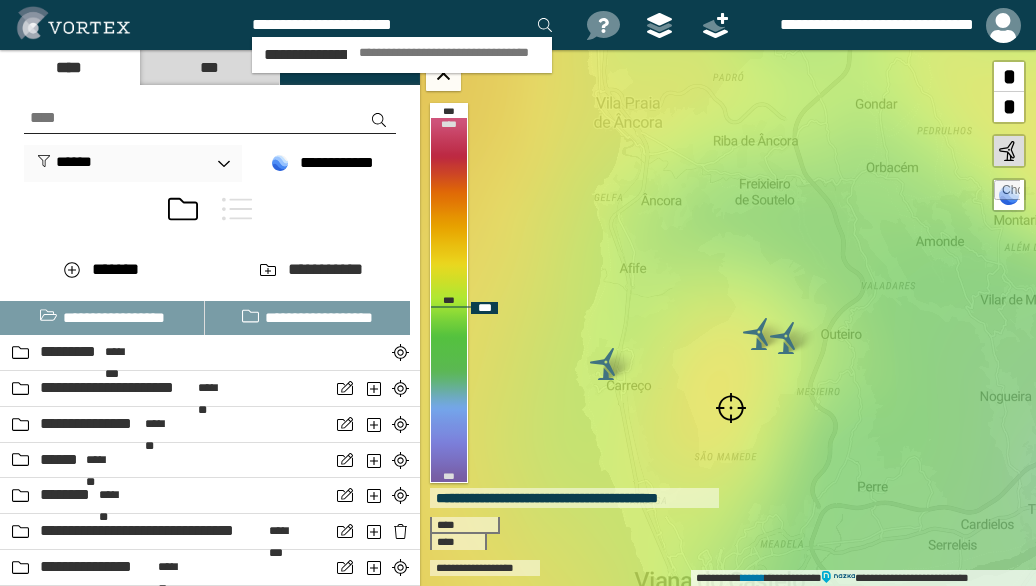 click on "**********" at bounding box center [449, 53] 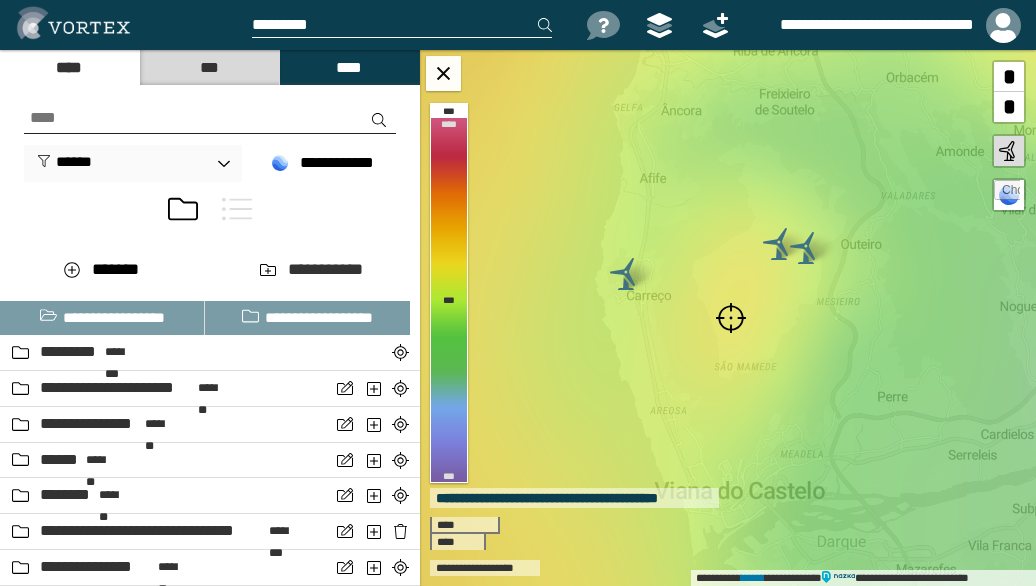 click at bounding box center [731, 318] 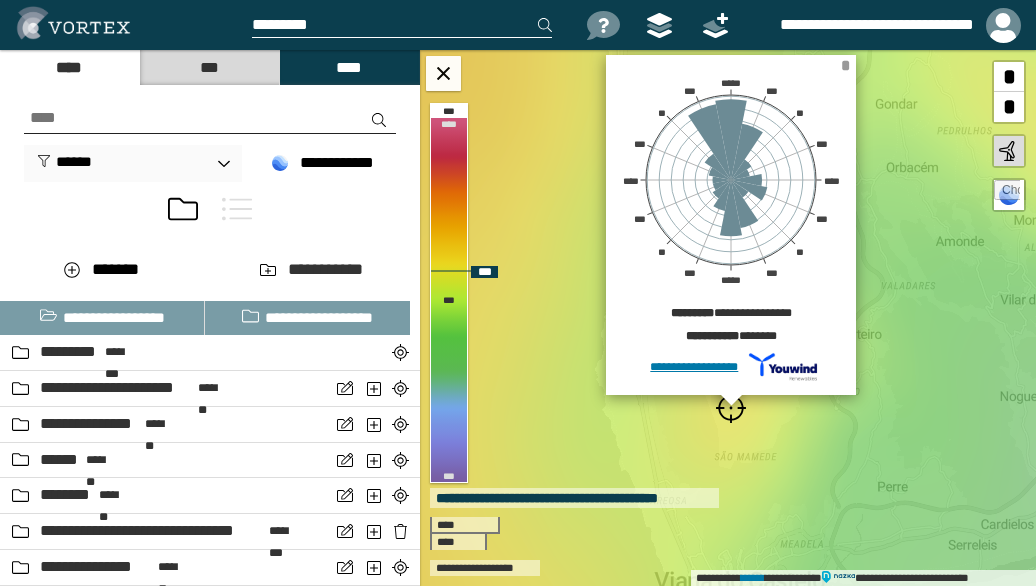 click on "*" at bounding box center (845, 65) 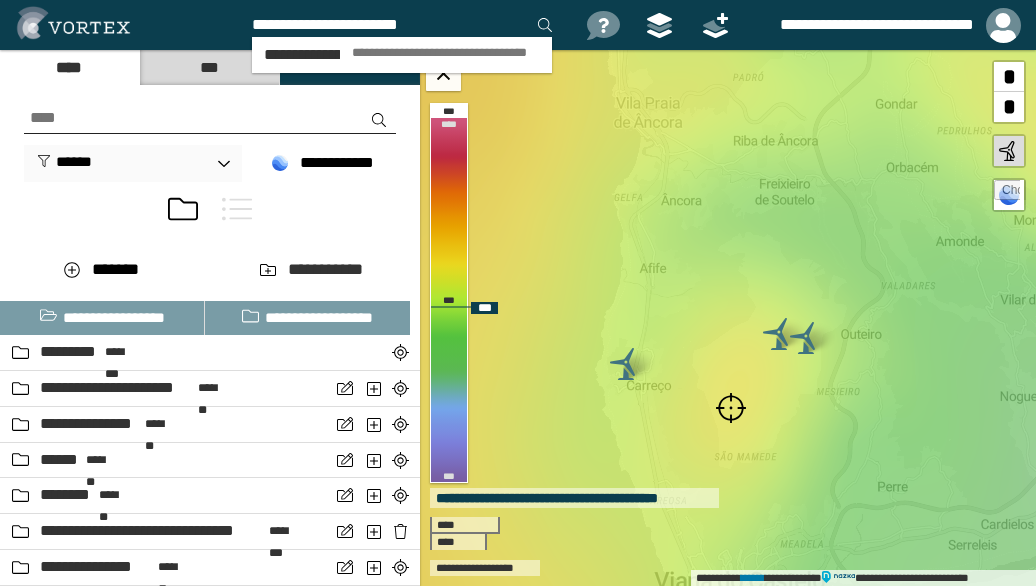 type on "**********" 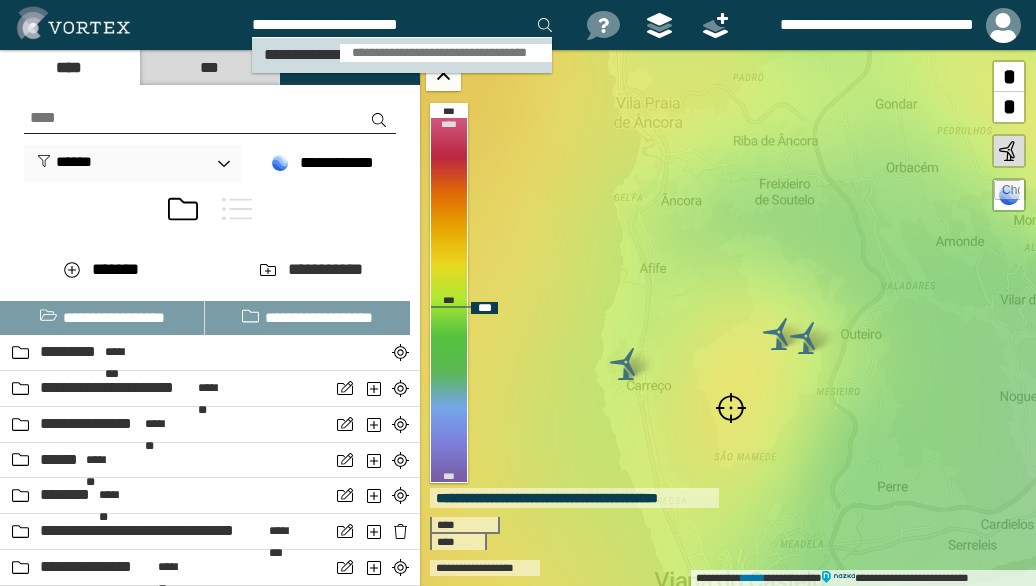 click on "**********" at bounding box center (446, 53) 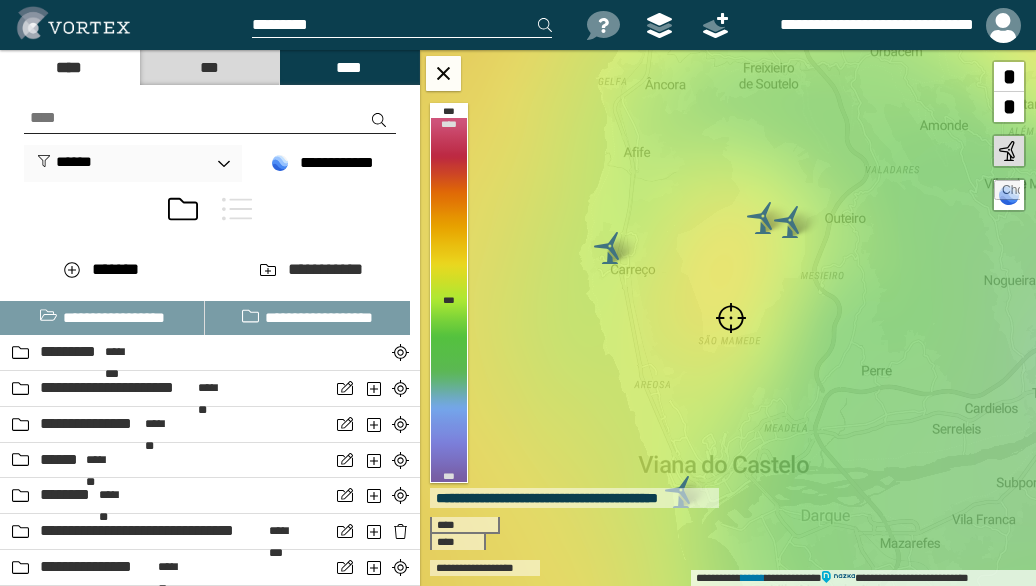 click at bounding box center (731, 318) 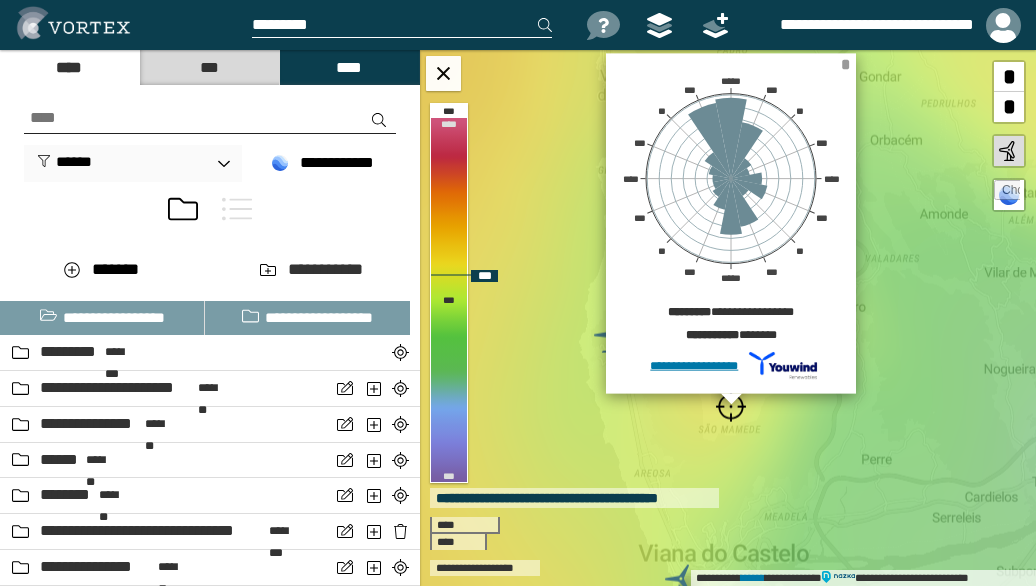 click on "*" at bounding box center (845, 64) 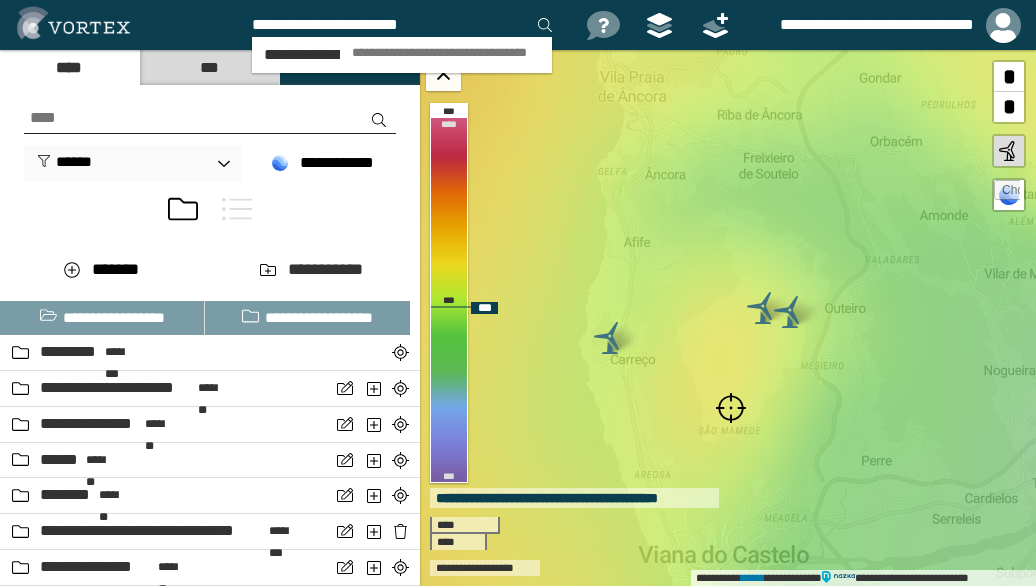 type on "**********" 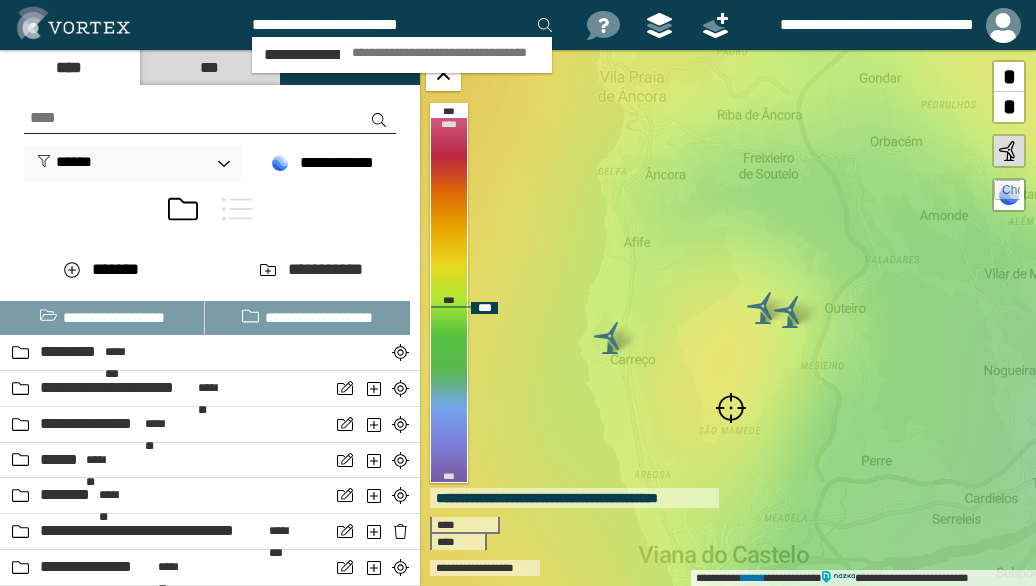 click on "**********" at bounding box center [446, 53] 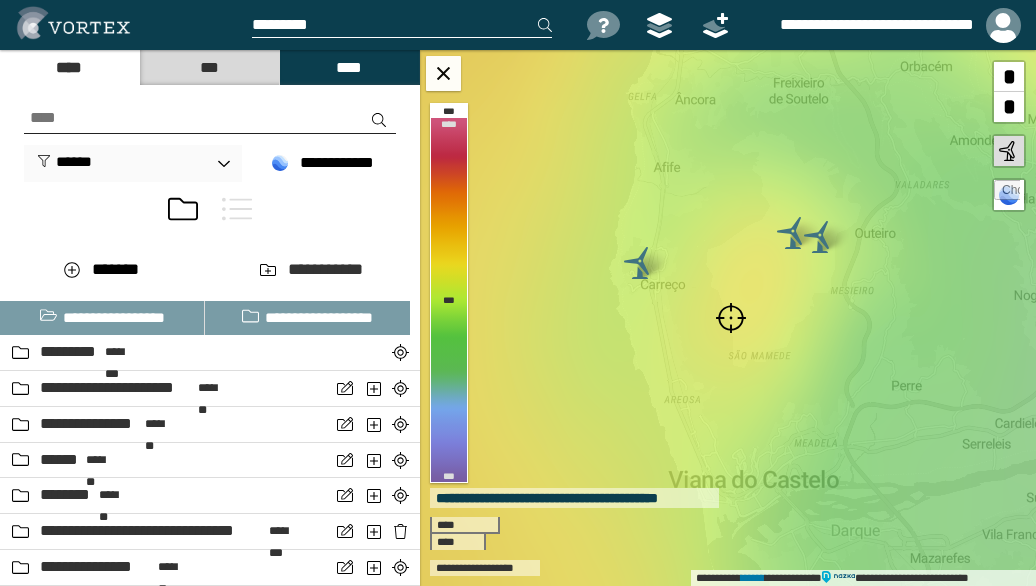 click at bounding box center (731, 318) 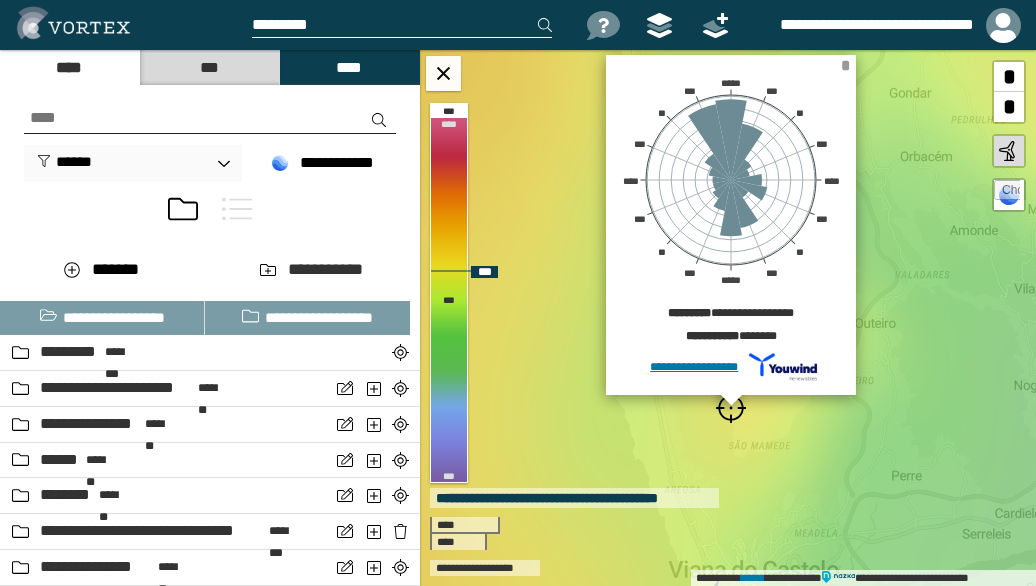 click on "*" at bounding box center (845, 65) 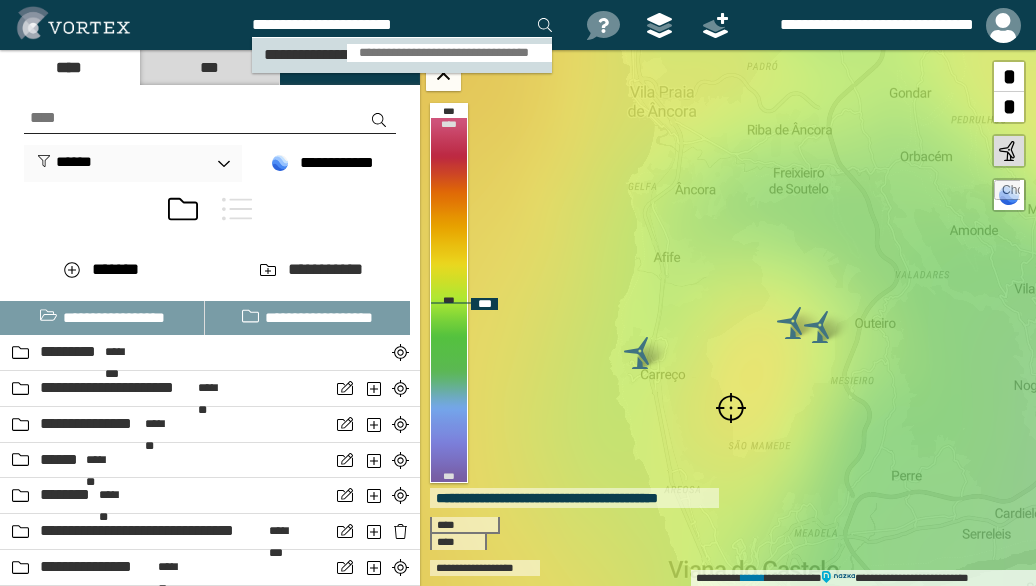 type on "**********" 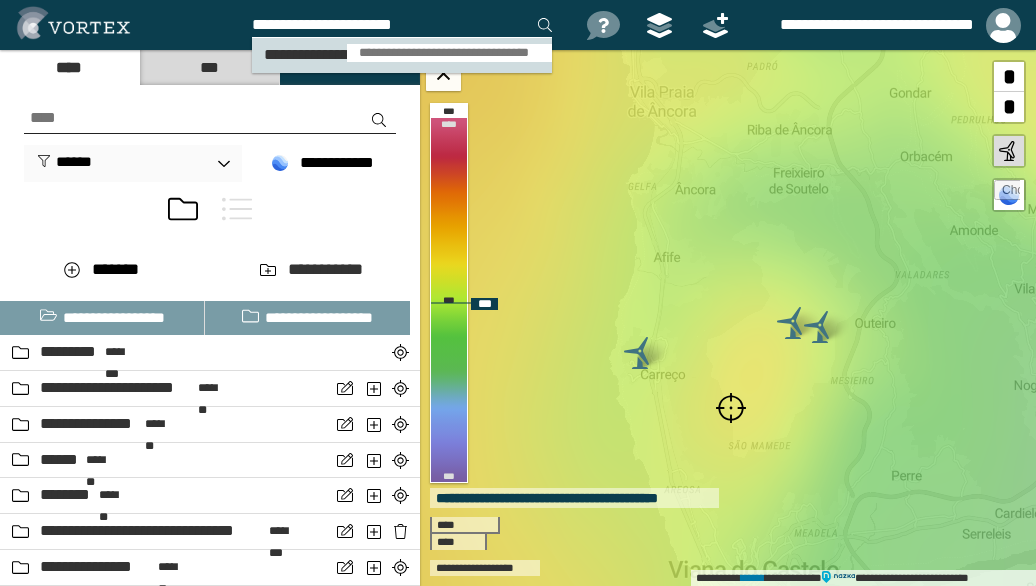 click on "**********" at bounding box center (449, 53) 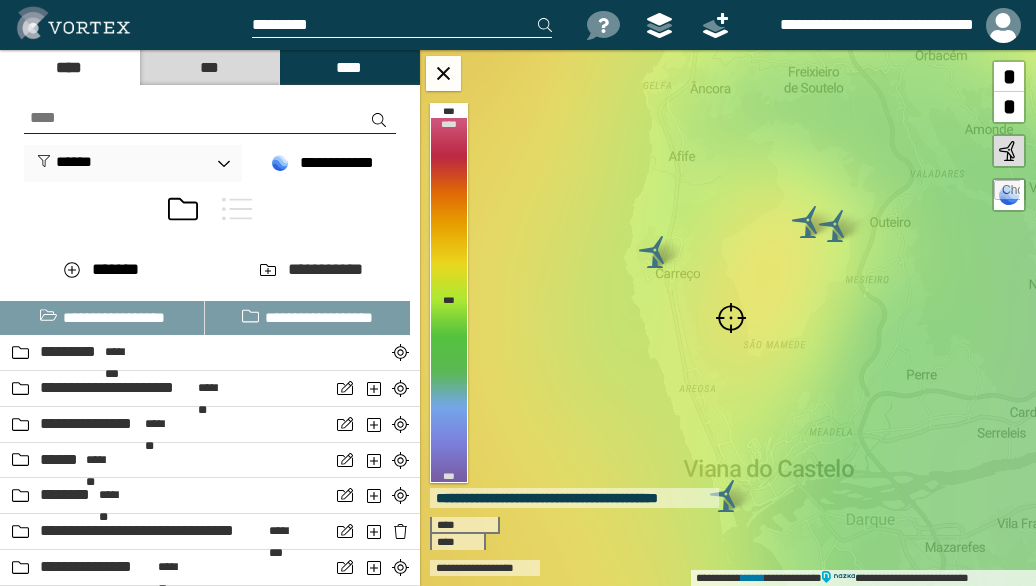 click at bounding box center [731, 318] 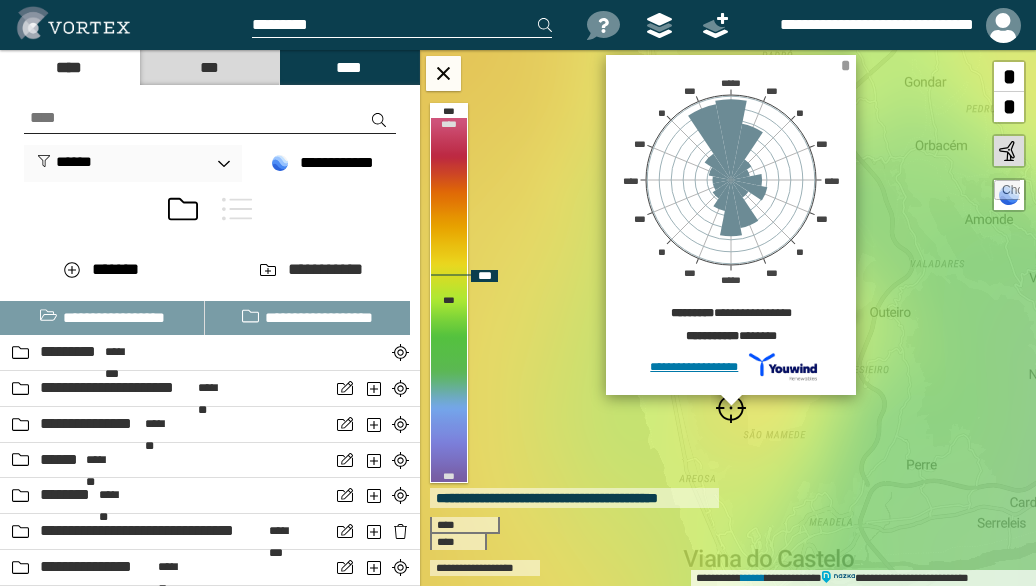 click on "*" at bounding box center [845, 65] 